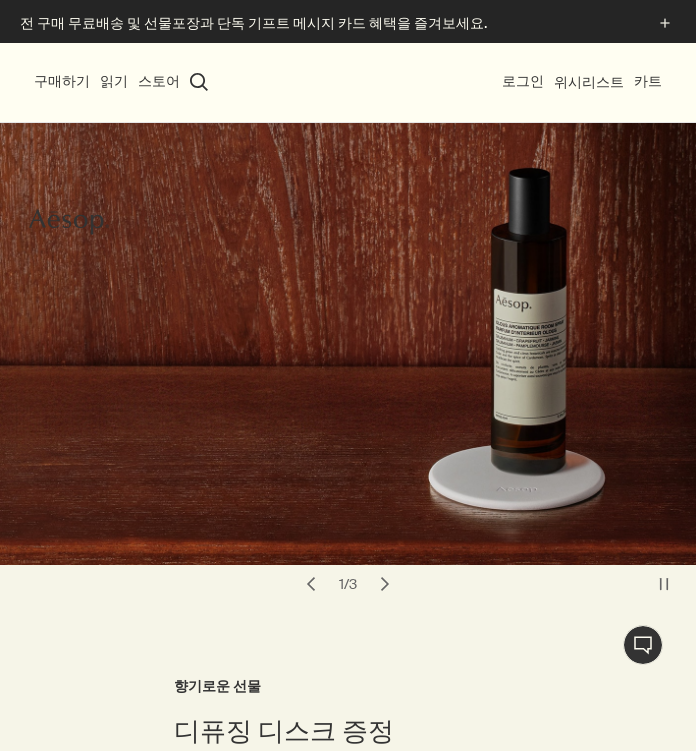 scroll, scrollTop: 0, scrollLeft: 0, axis: both 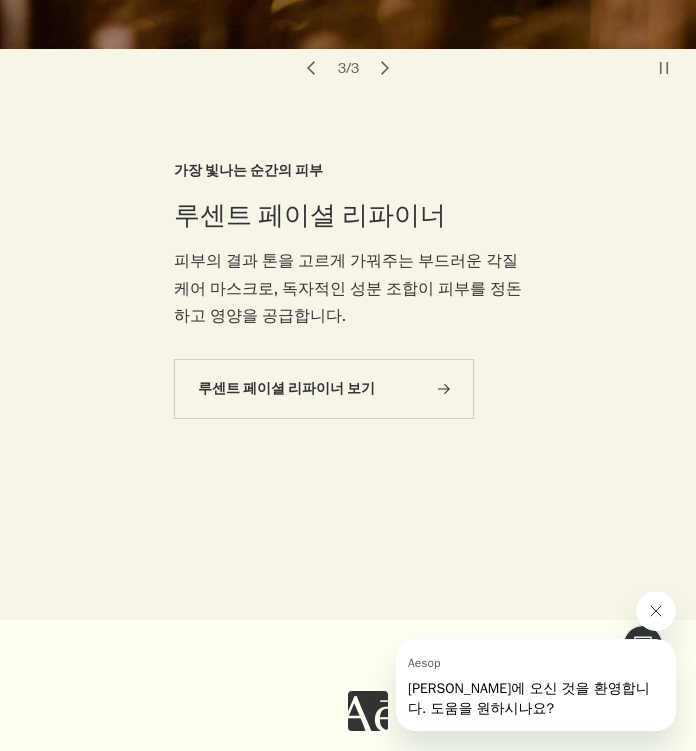 click 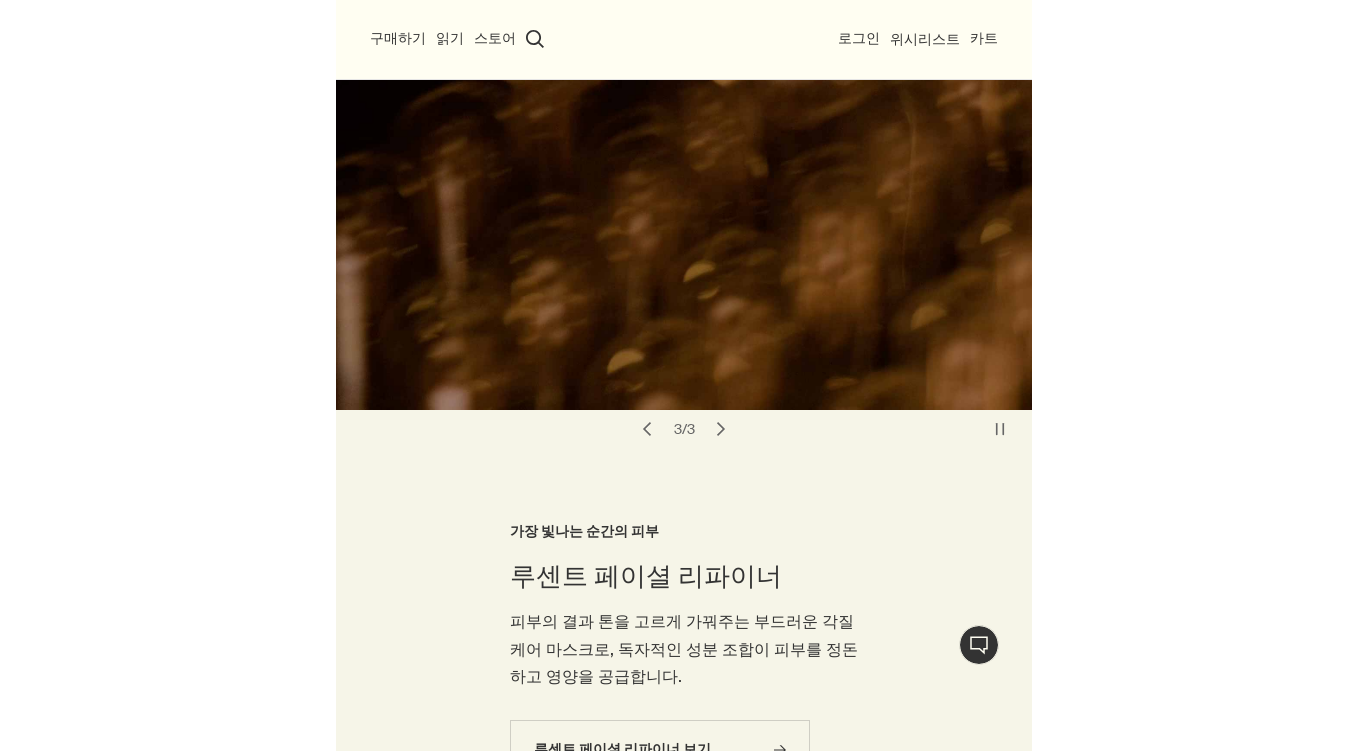 scroll, scrollTop: 0, scrollLeft: 0, axis: both 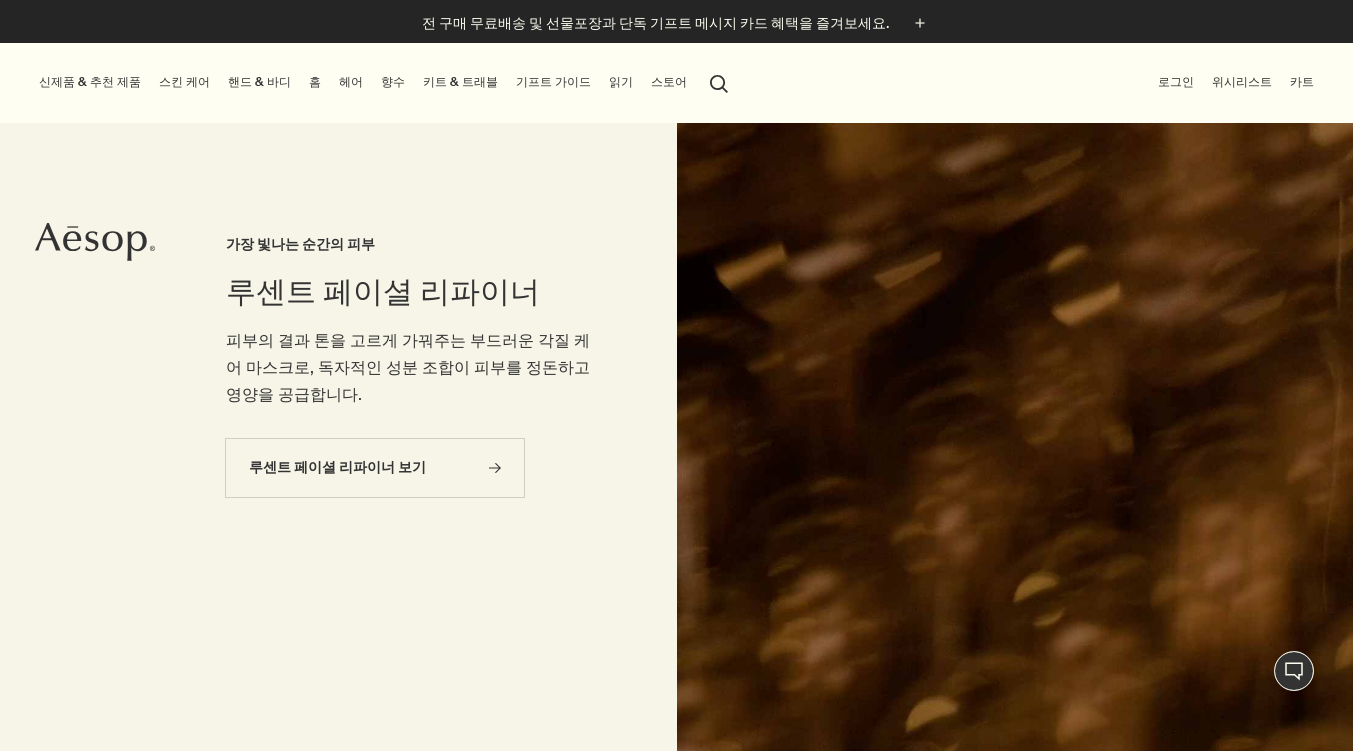 click on "신제품 & 추천 제품" at bounding box center (90, 82) 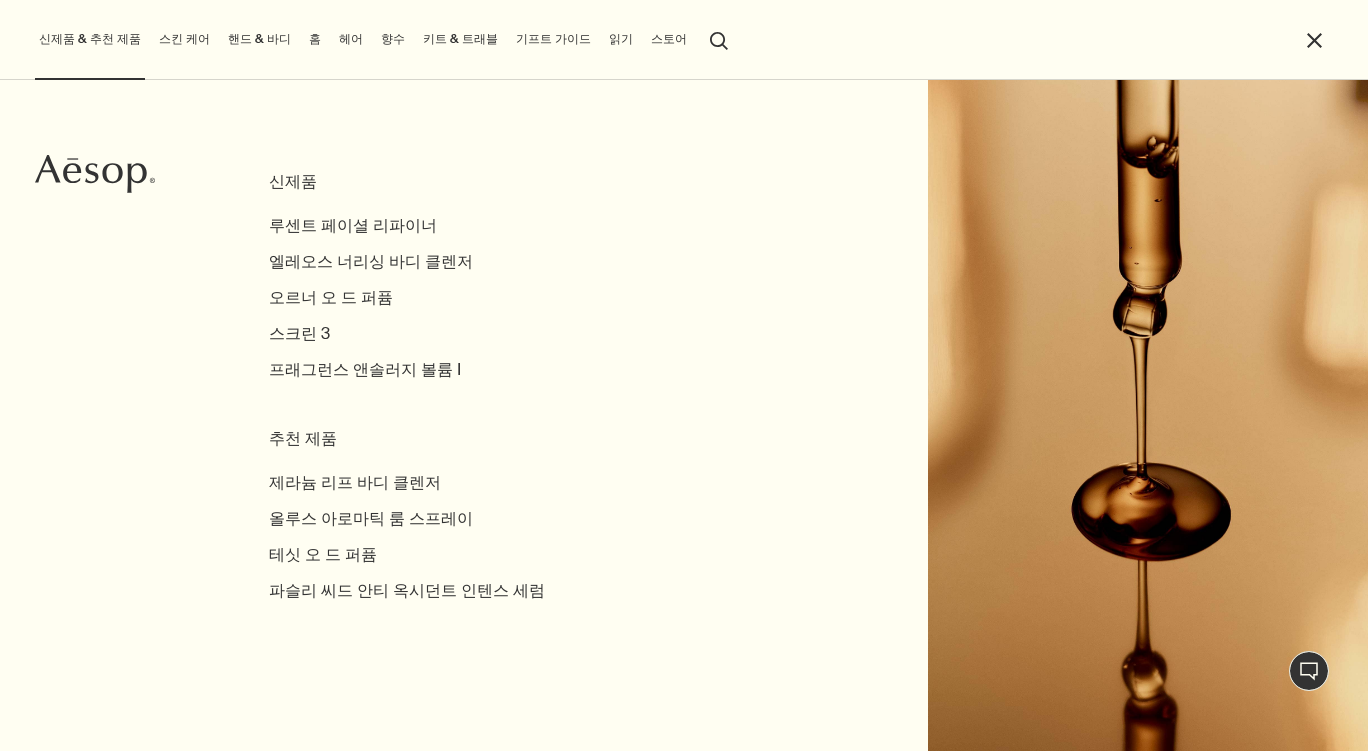 click on "핸드 & 바디" at bounding box center (259, 39) 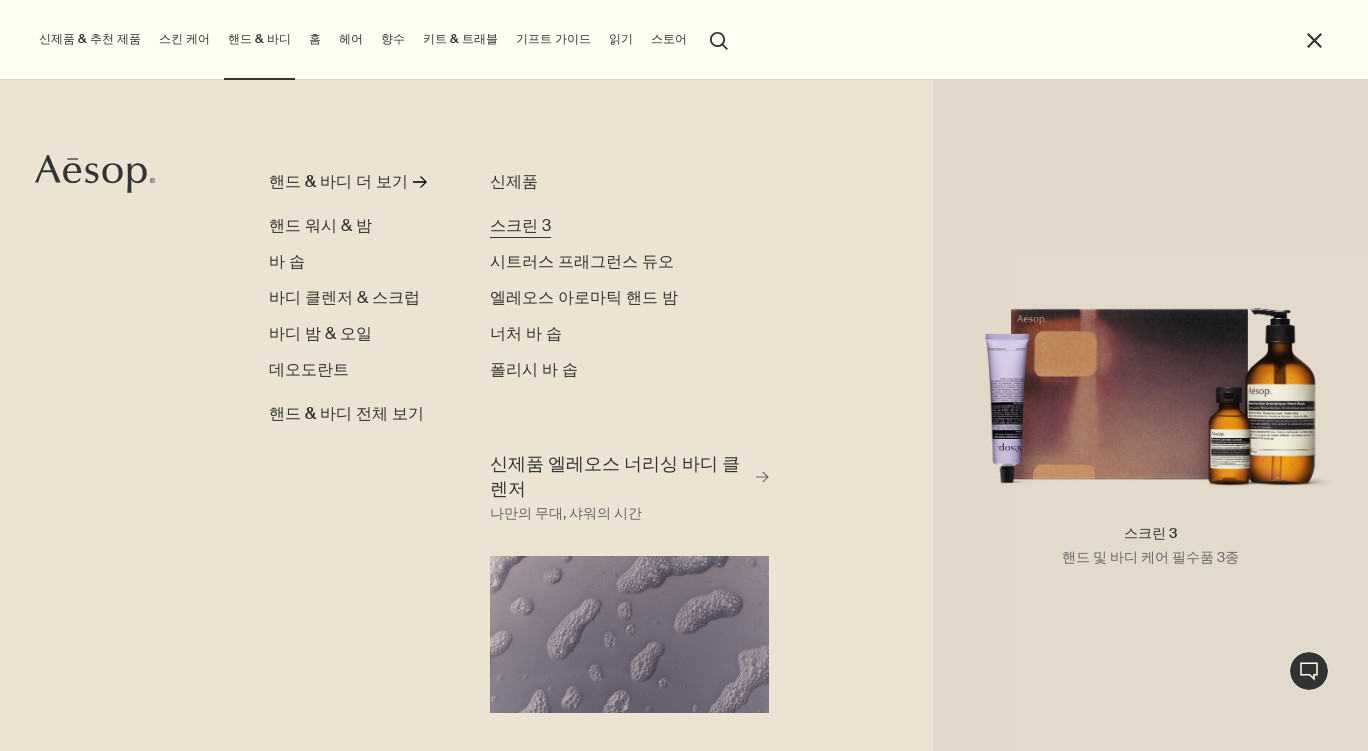click on "스크린 3" at bounding box center (520, 225) 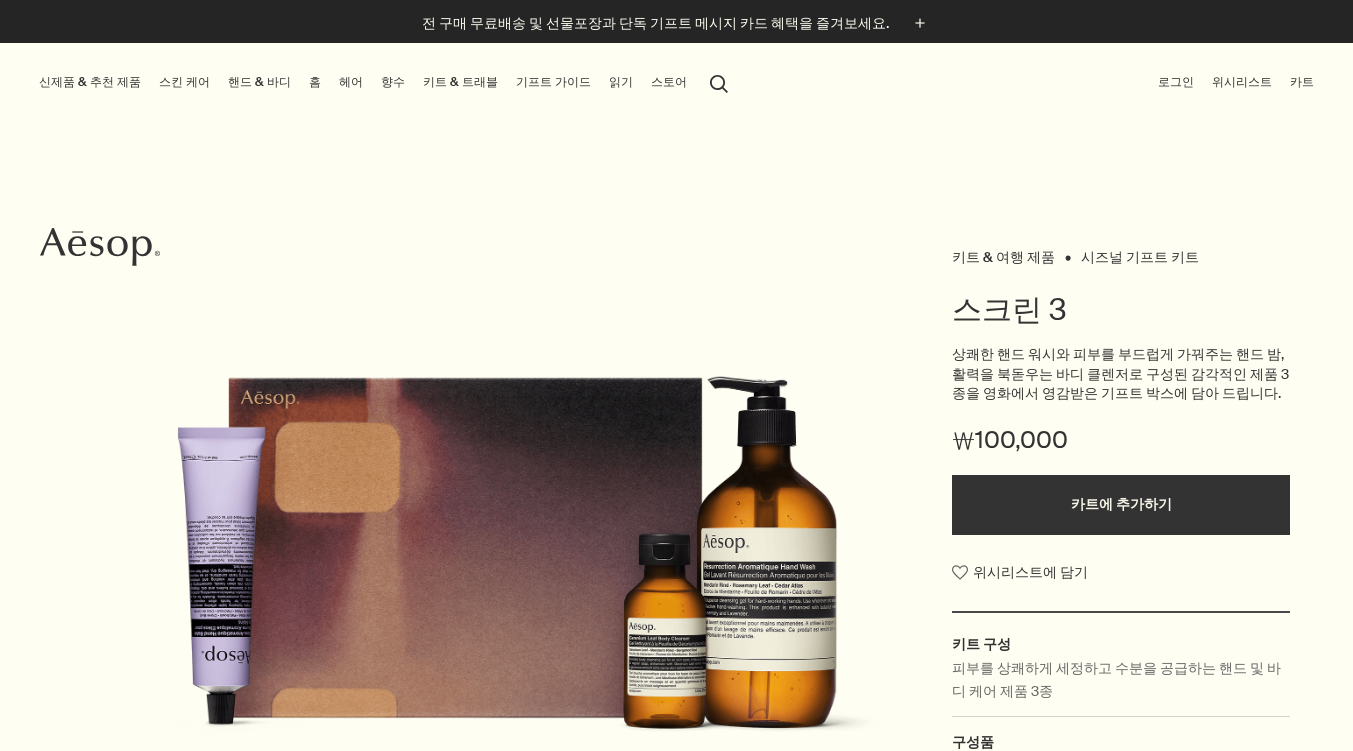 scroll, scrollTop: 0, scrollLeft: 0, axis: both 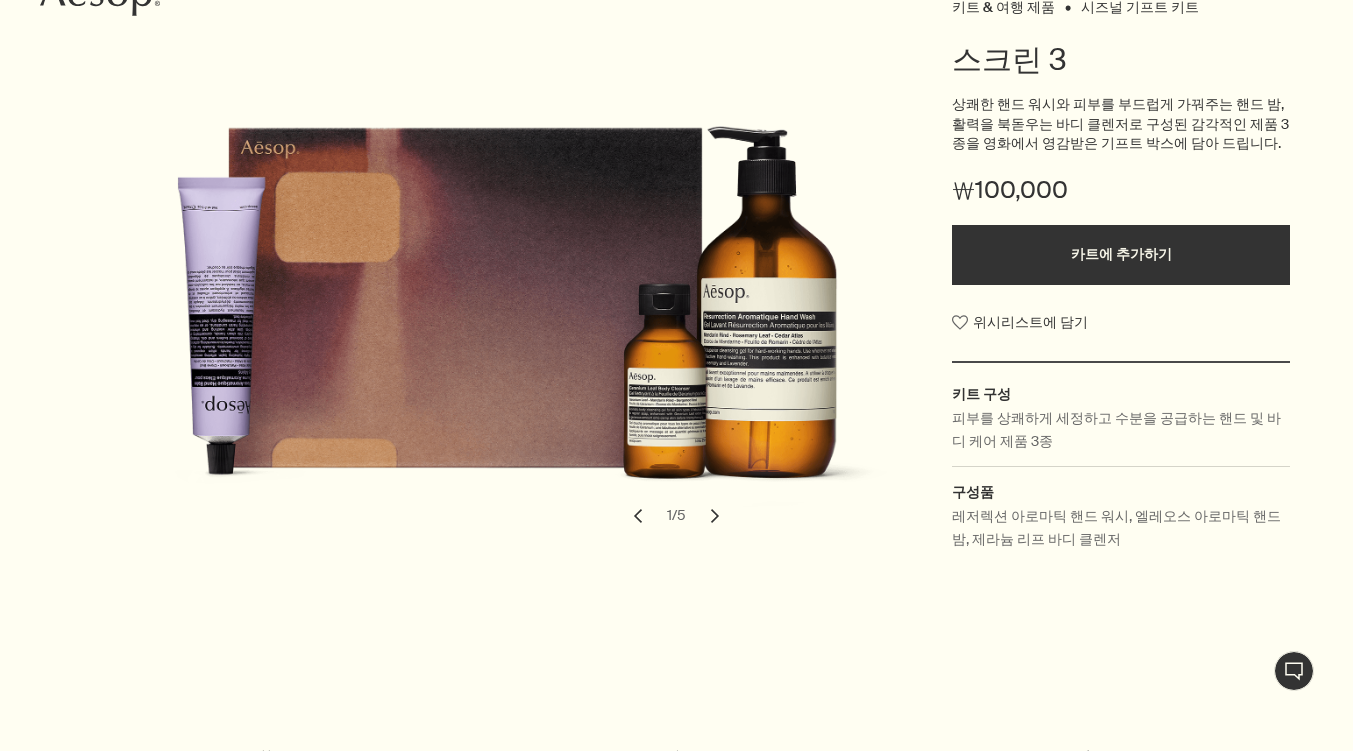 click on "chevron" at bounding box center [715, 516] 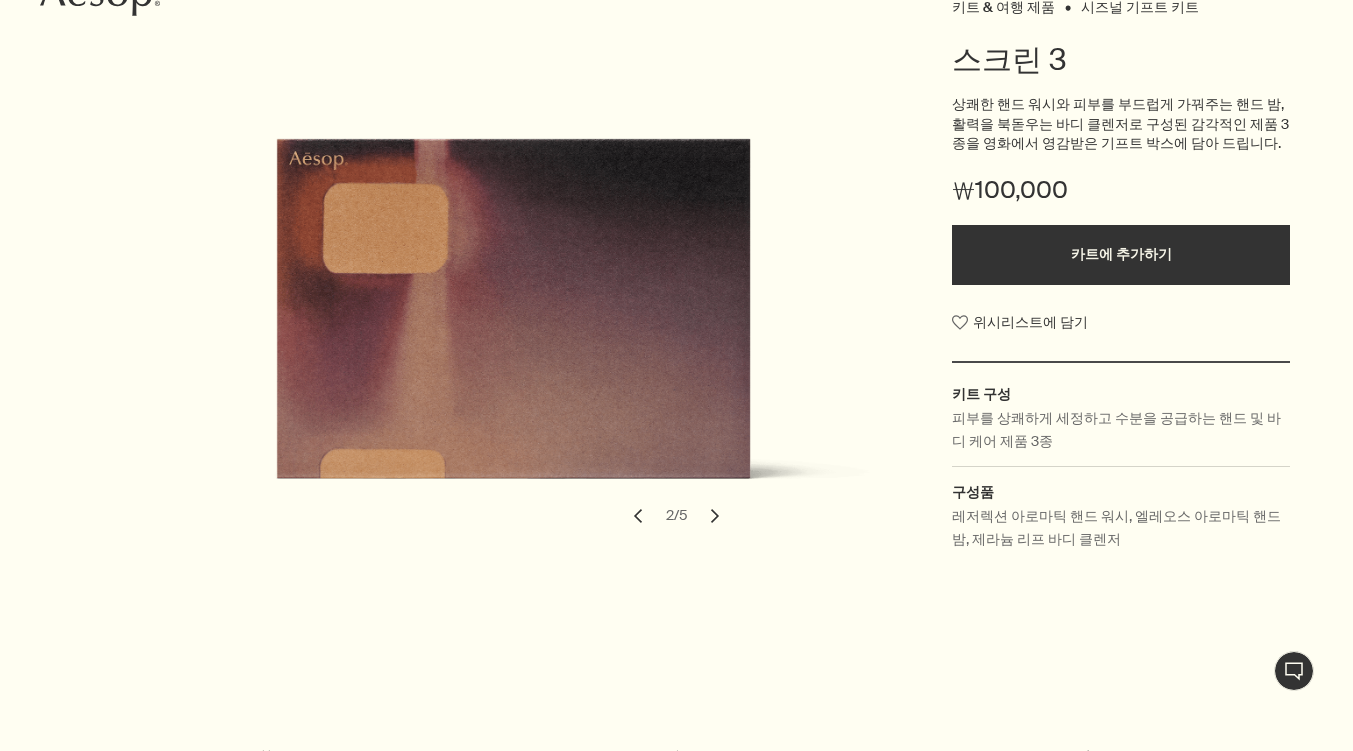 click on "chevron" at bounding box center [715, 516] 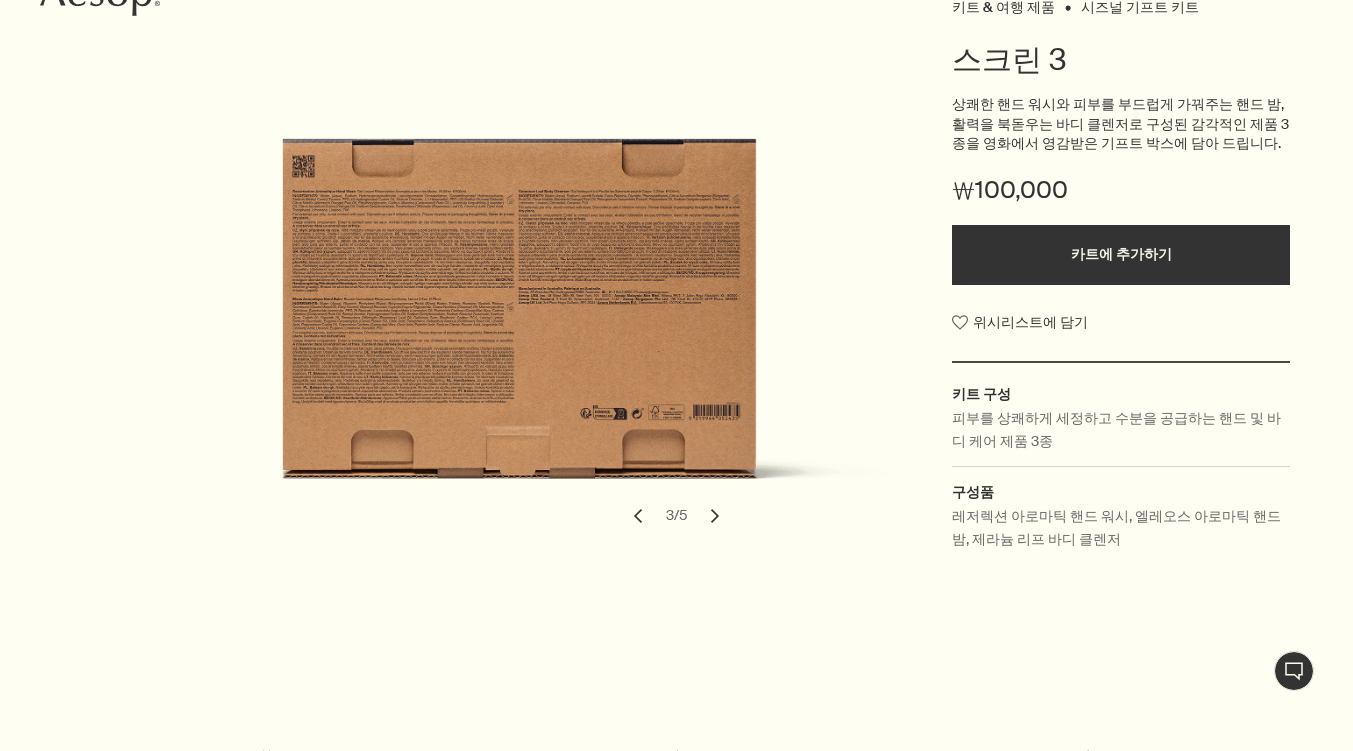 click on "chevron" at bounding box center [715, 516] 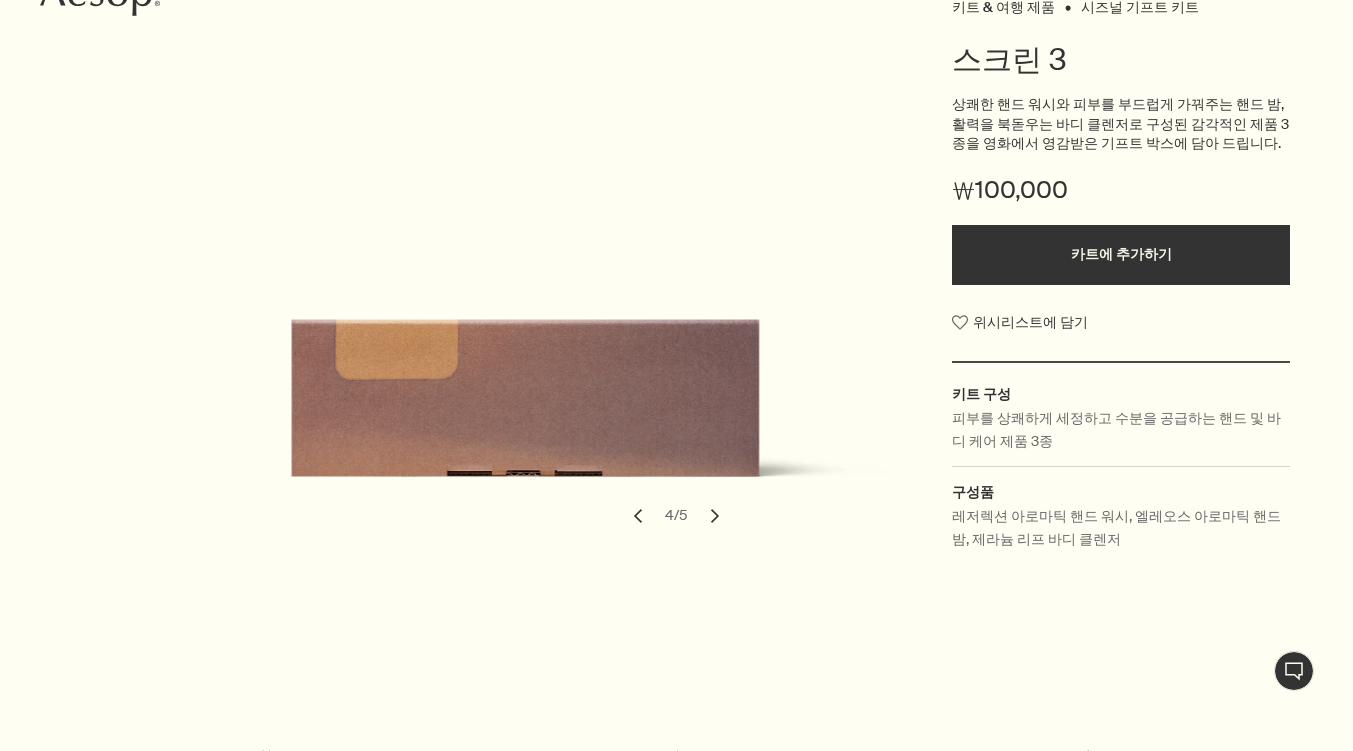 click on "chevron" at bounding box center (715, 516) 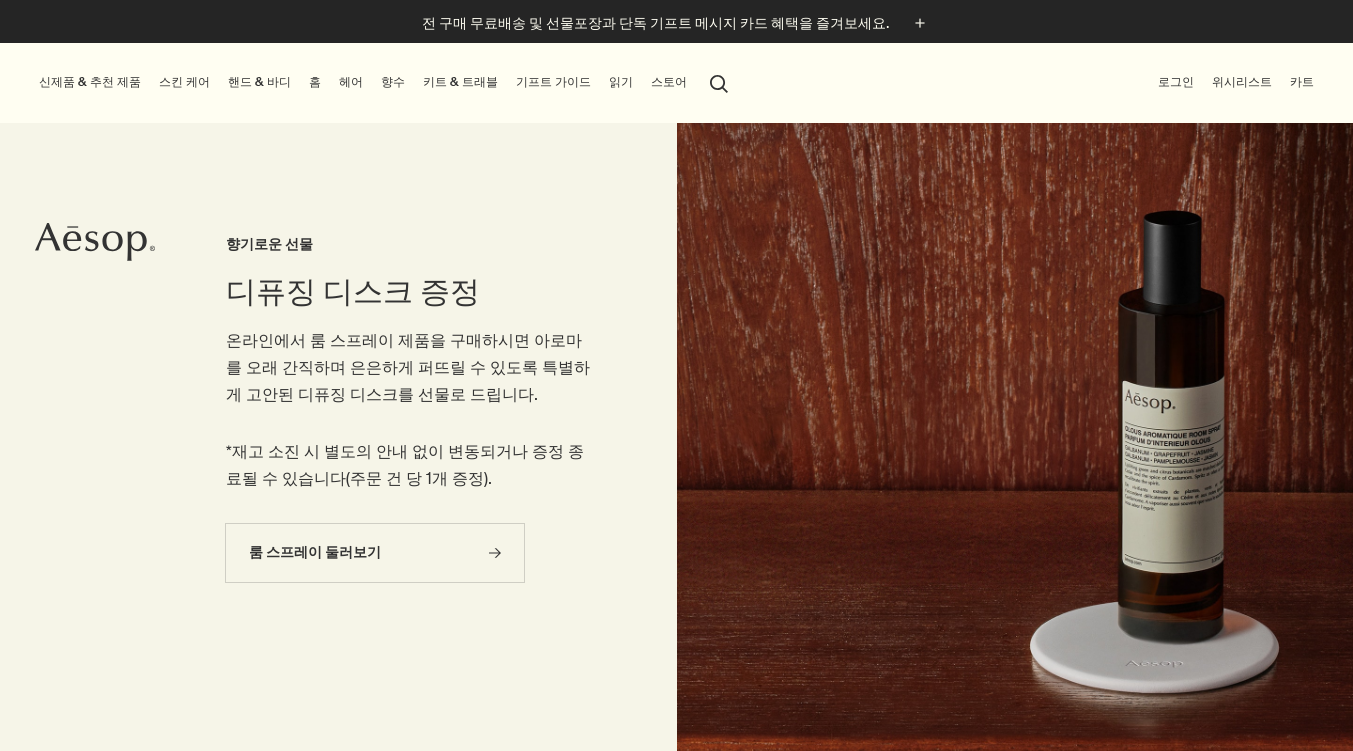 scroll, scrollTop: 0, scrollLeft: 0, axis: both 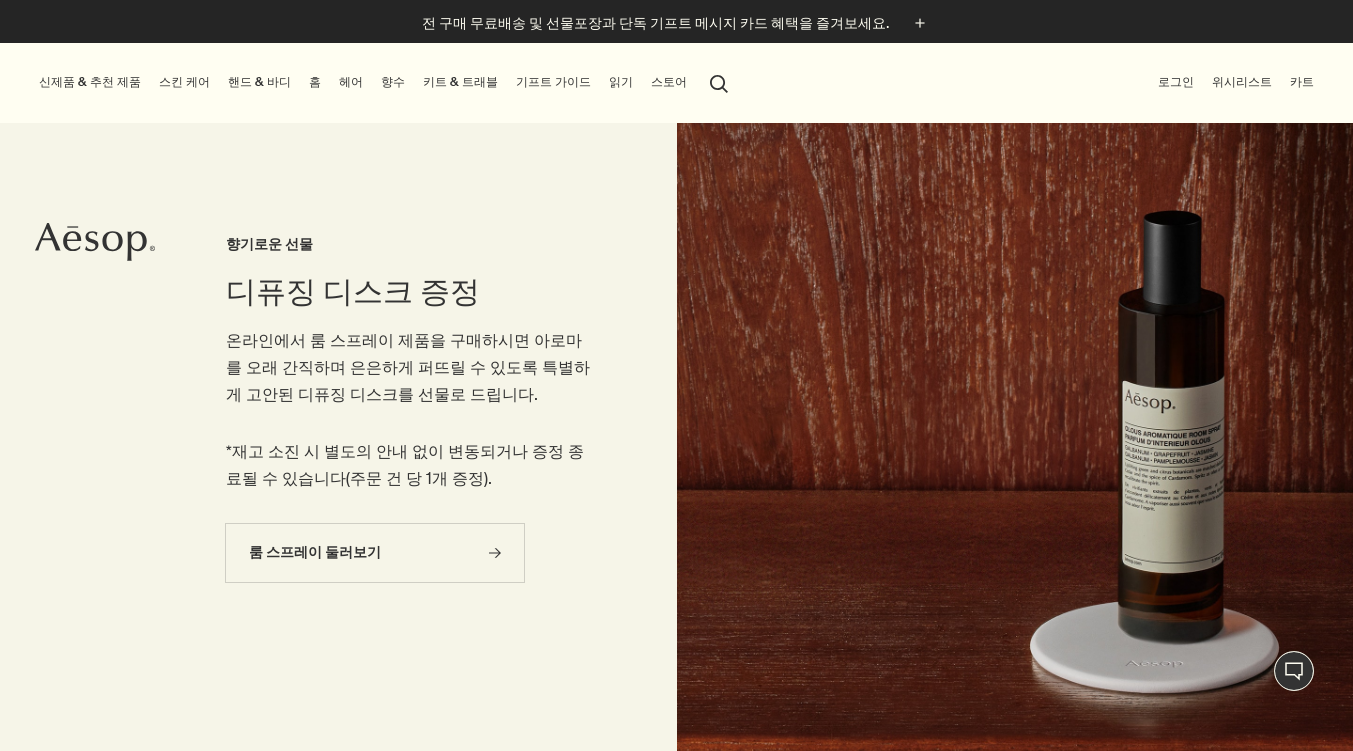 click on "핸드 & 바디" at bounding box center (259, 82) 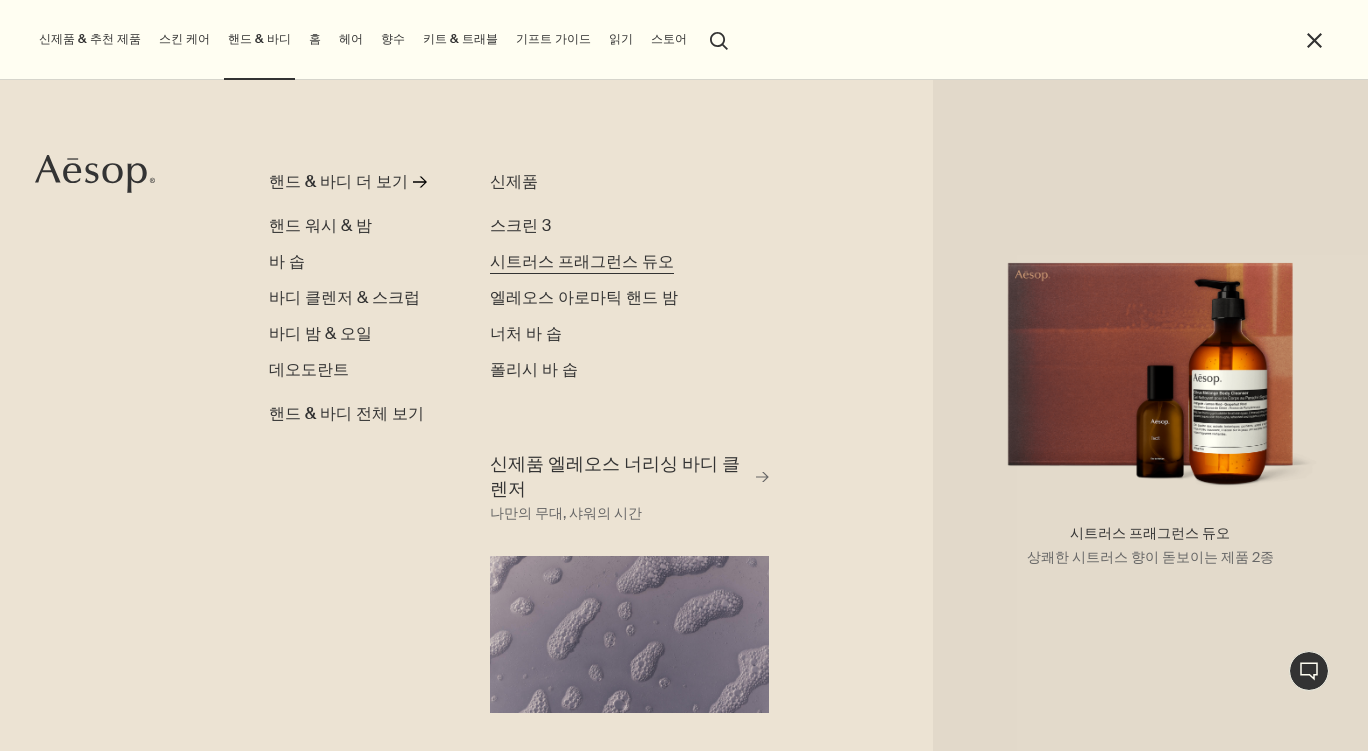 click on "시트러스 프래그런스 듀오" at bounding box center [582, 261] 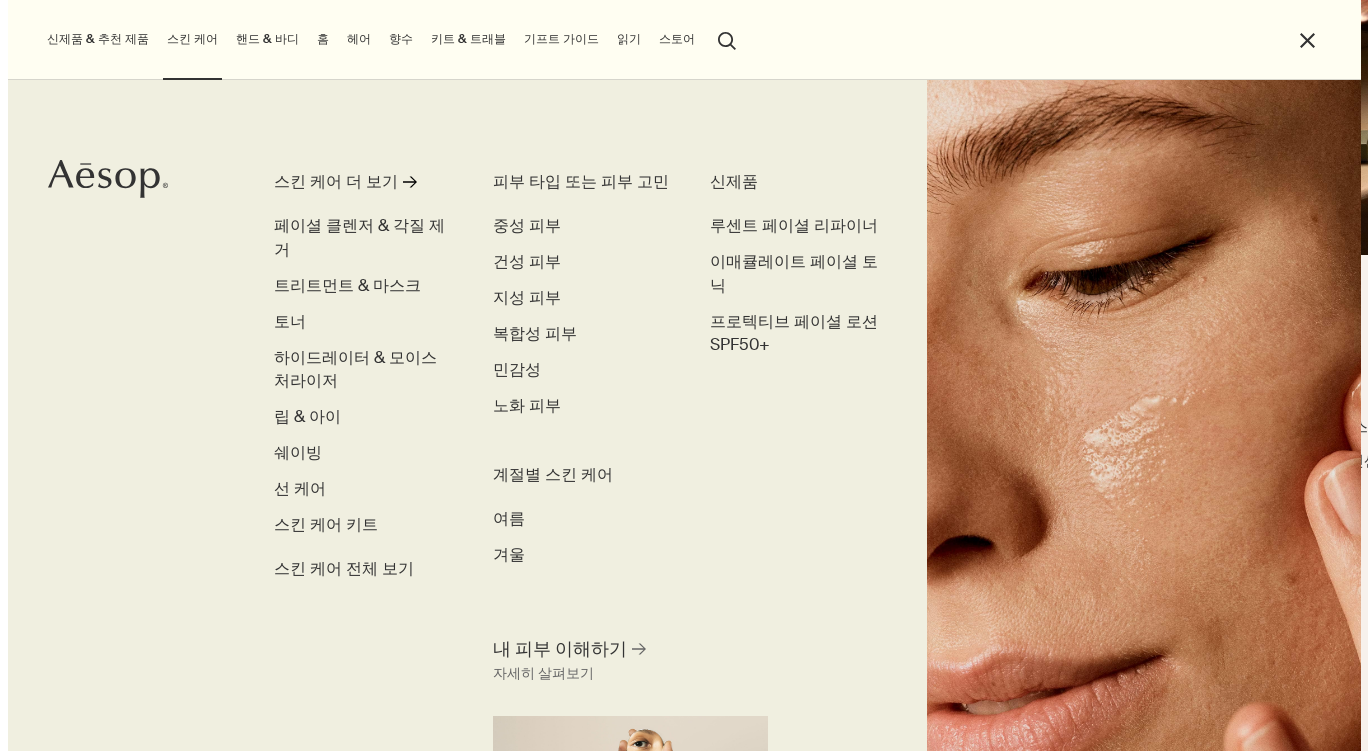 scroll, scrollTop: 0, scrollLeft: 0, axis: both 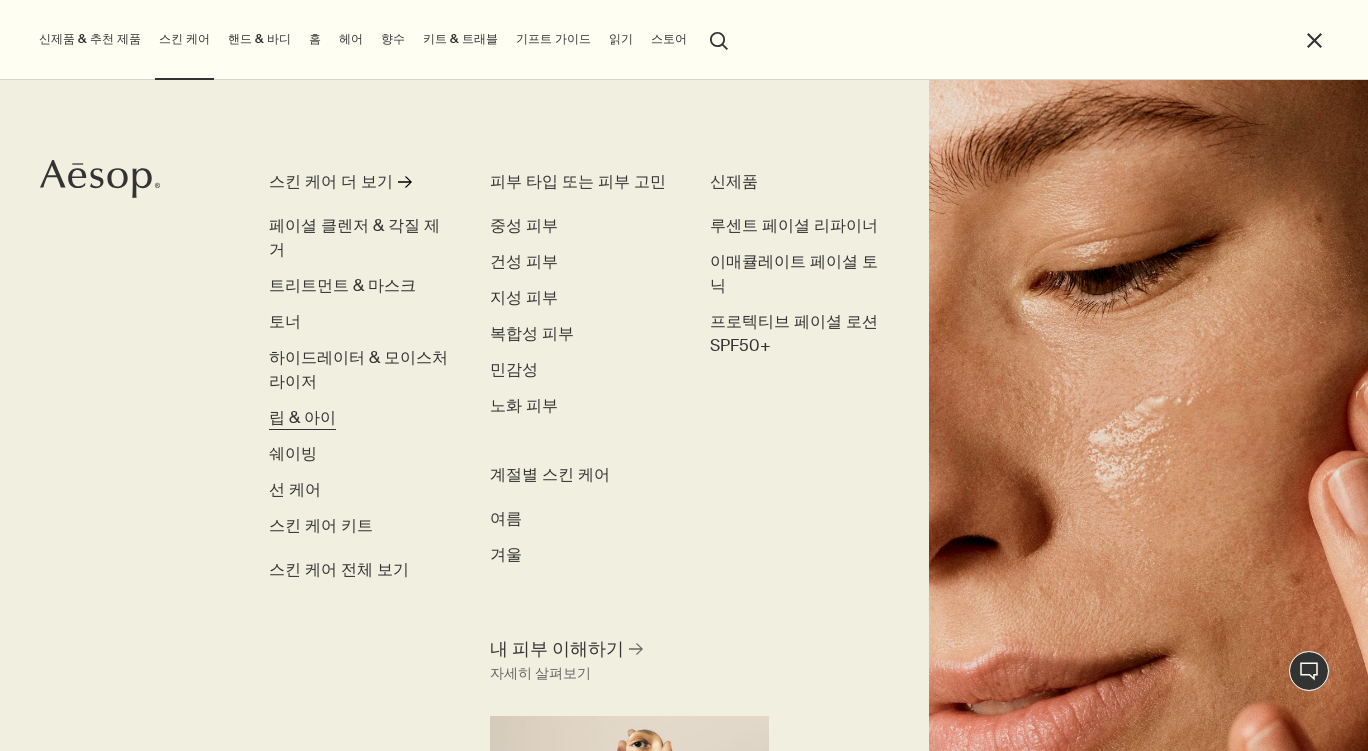 click on "립 & 아이" at bounding box center [302, 417] 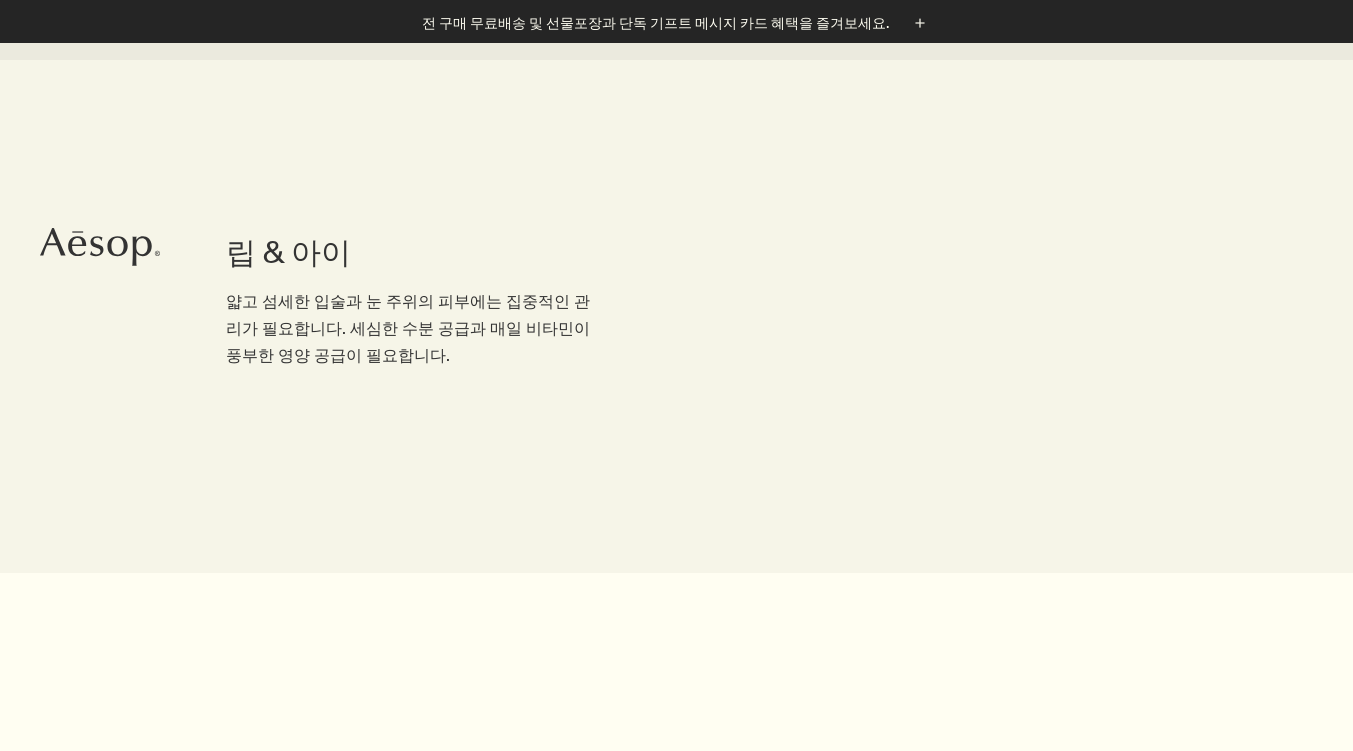 scroll, scrollTop: 752, scrollLeft: 0, axis: vertical 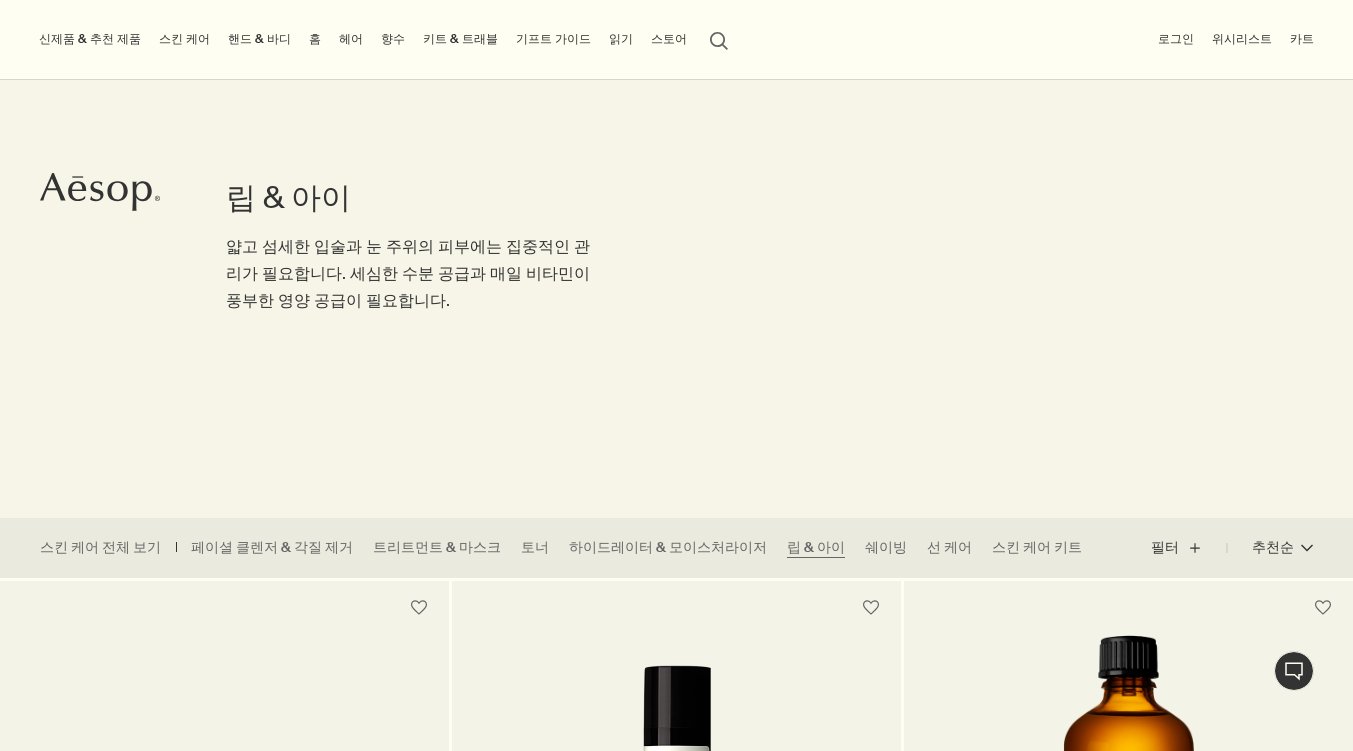 click on "핸드 & 바디" at bounding box center [259, 39] 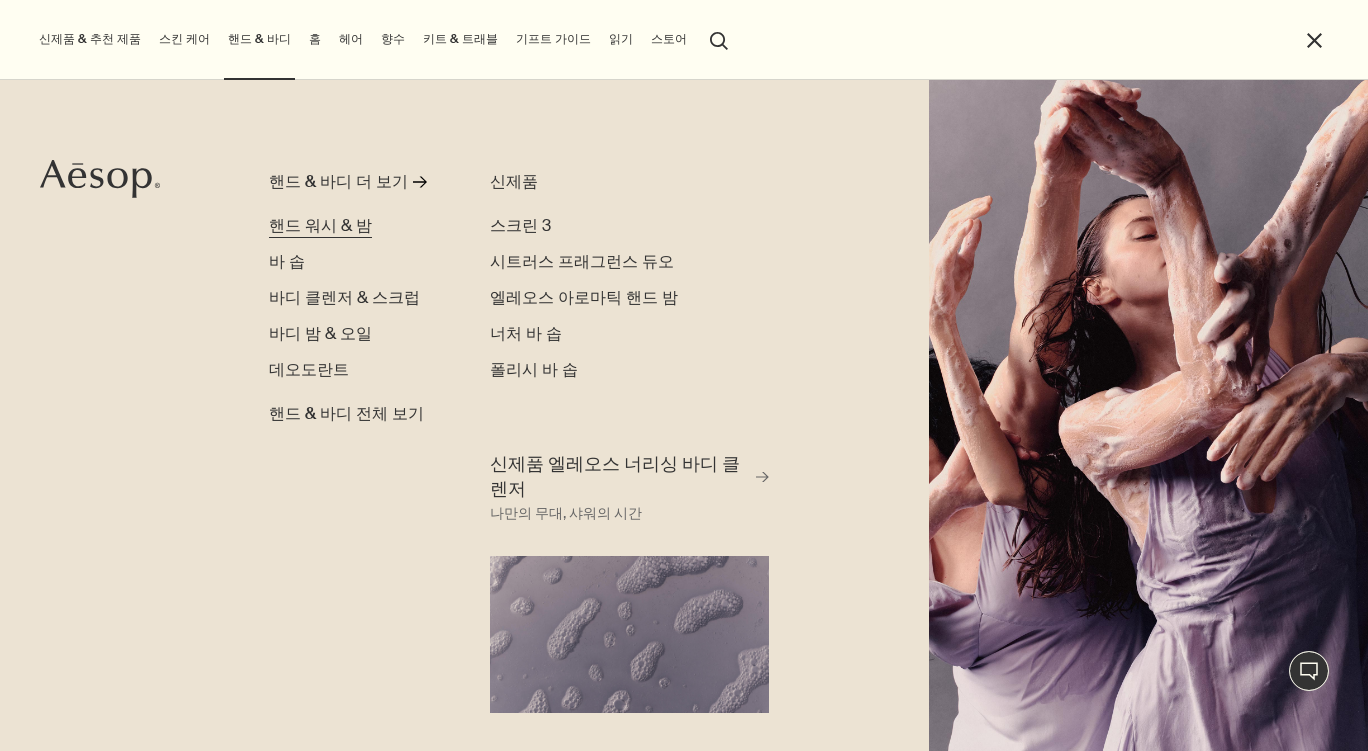 click on "핸드 워시 & 밤" at bounding box center (320, 225) 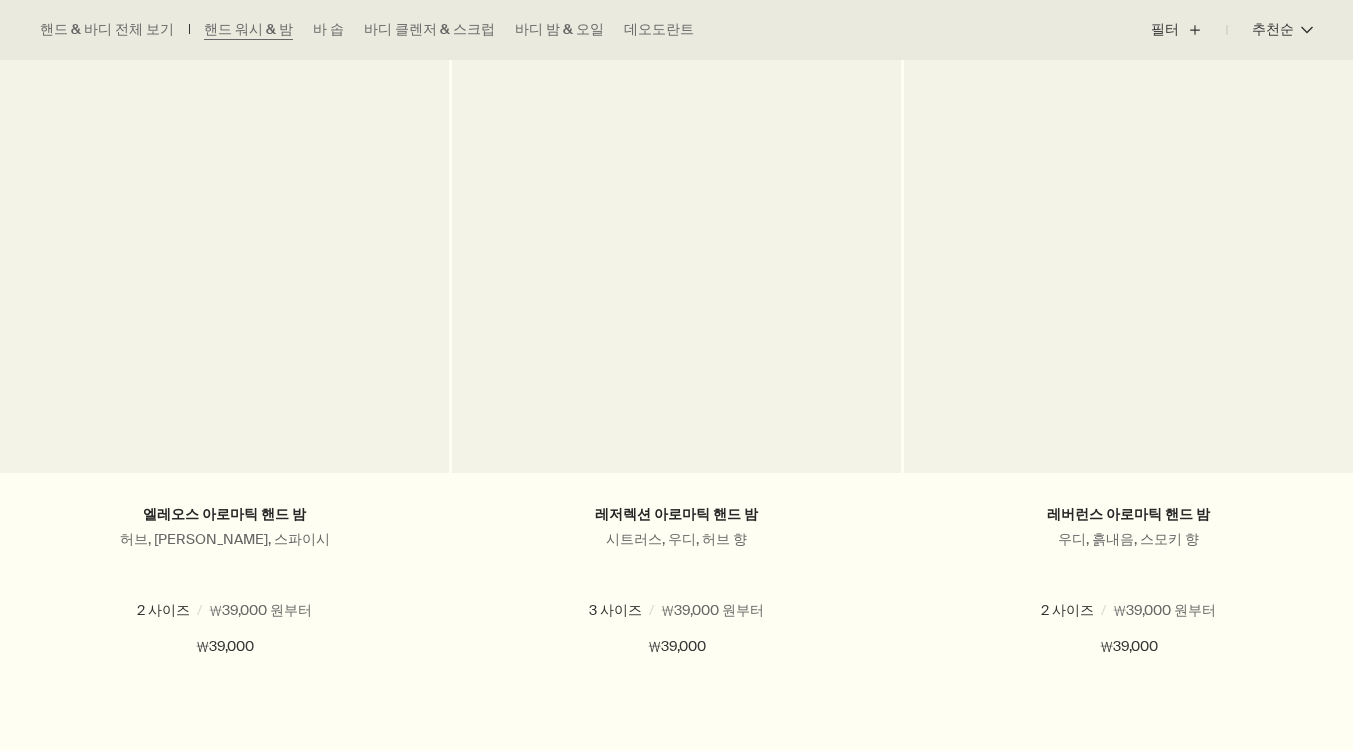 scroll, scrollTop: 617, scrollLeft: 0, axis: vertical 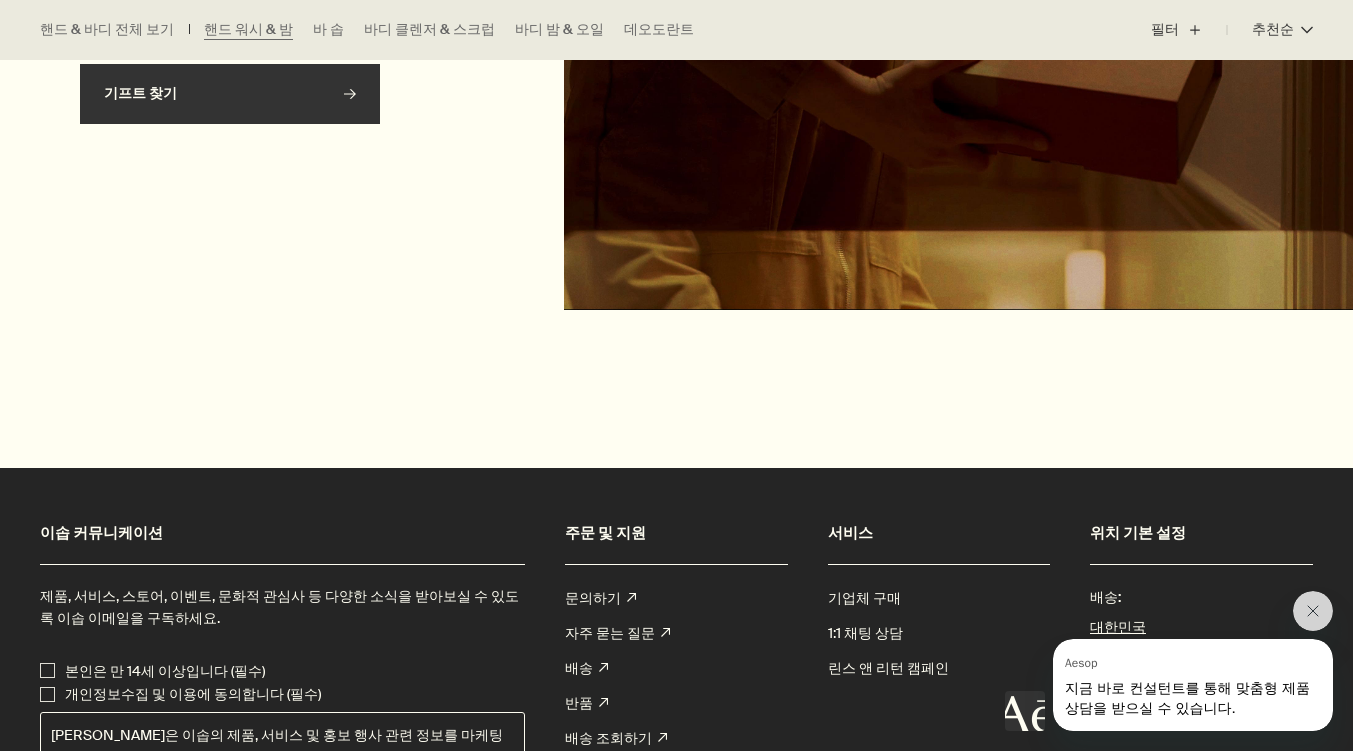 click 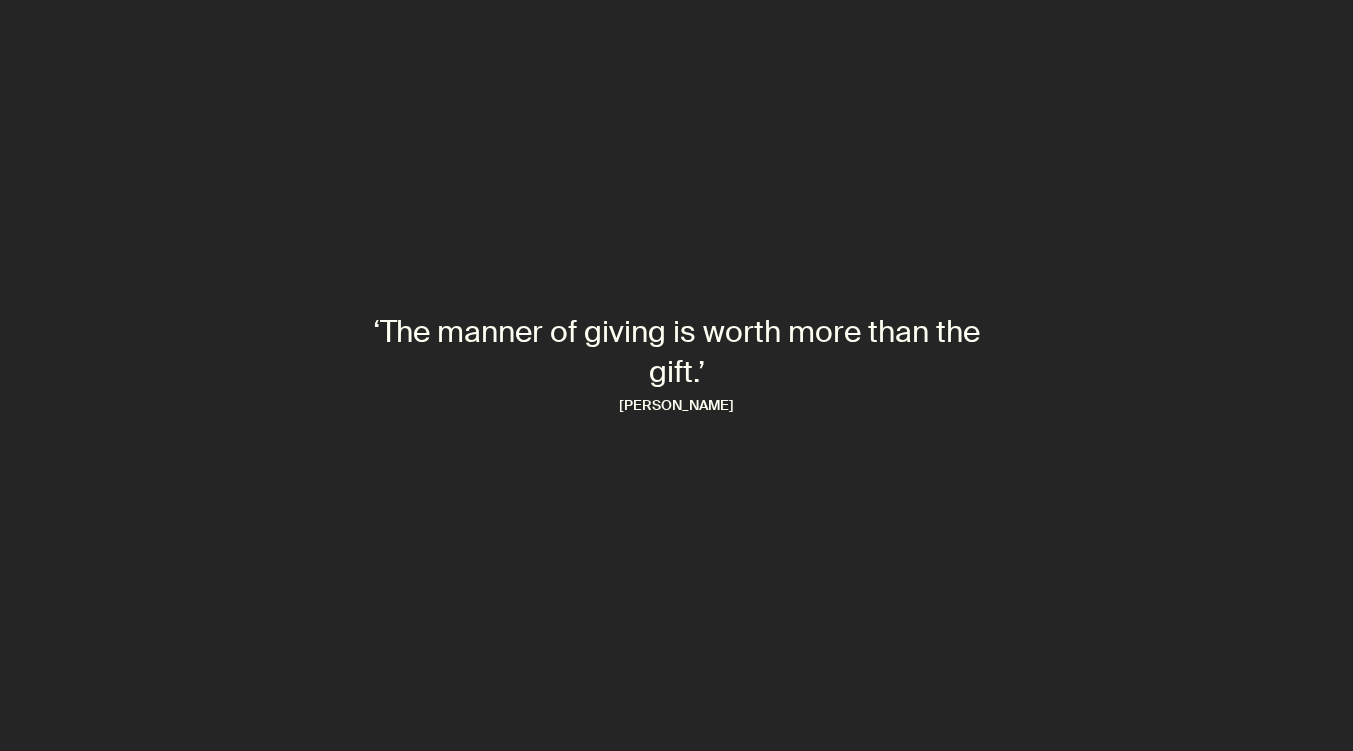 scroll, scrollTop: 0, scrollLeft: 0, axis: both 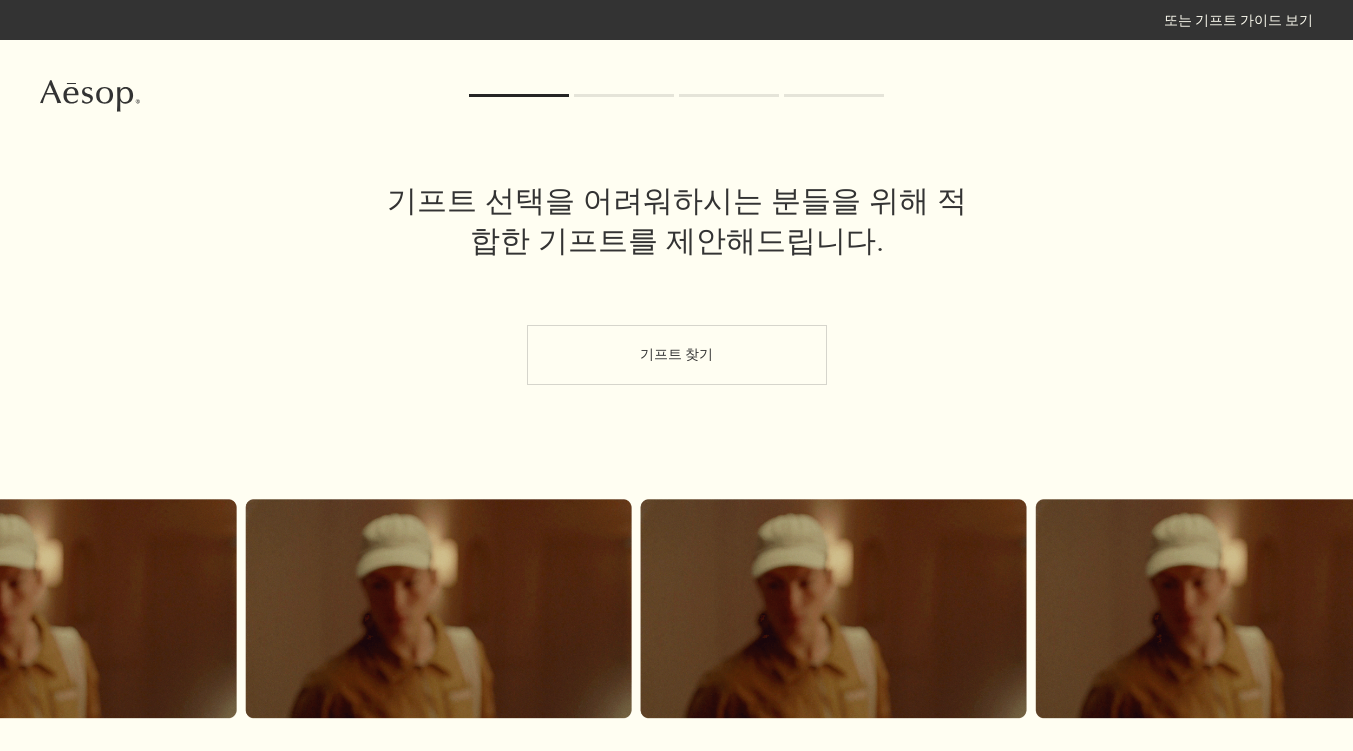 click on "기프트 찾기" at bounding box center (677, 355) 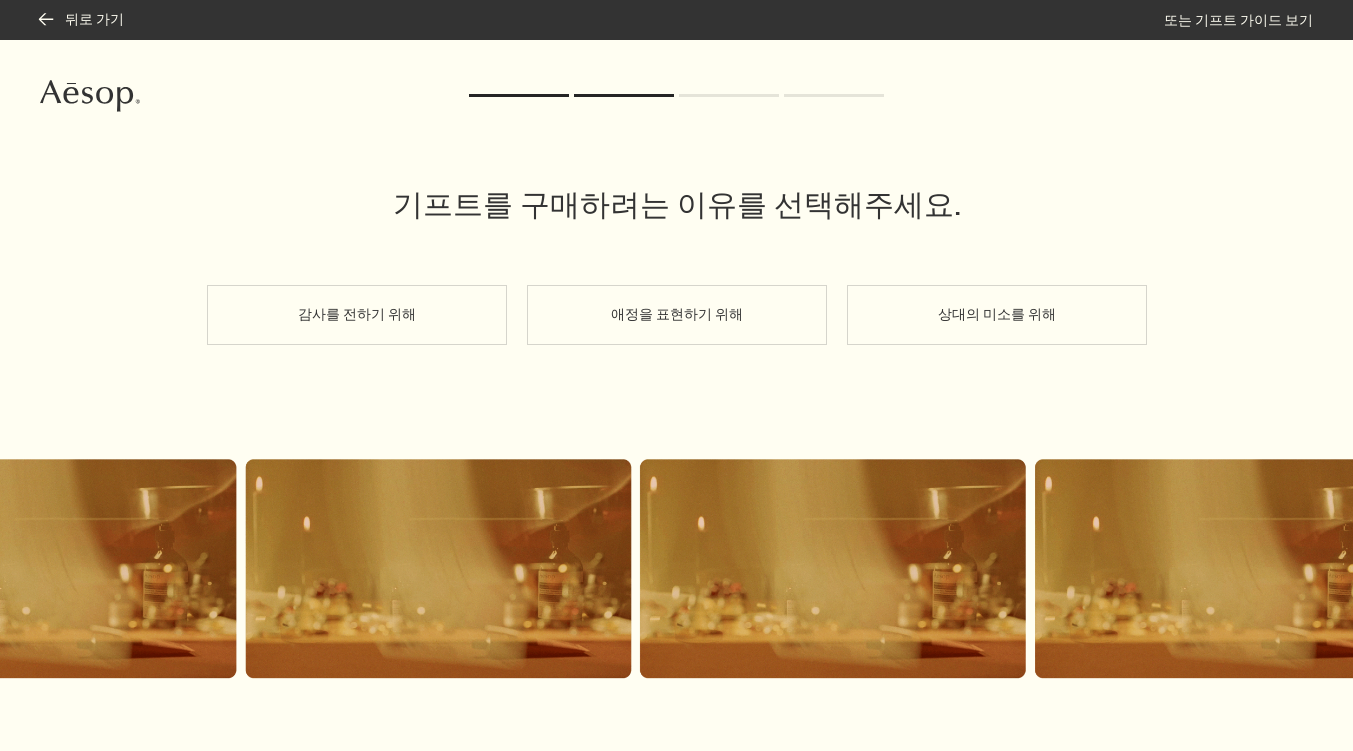 click on "감사를 전하기 위해" at bounding box center [357, 315] 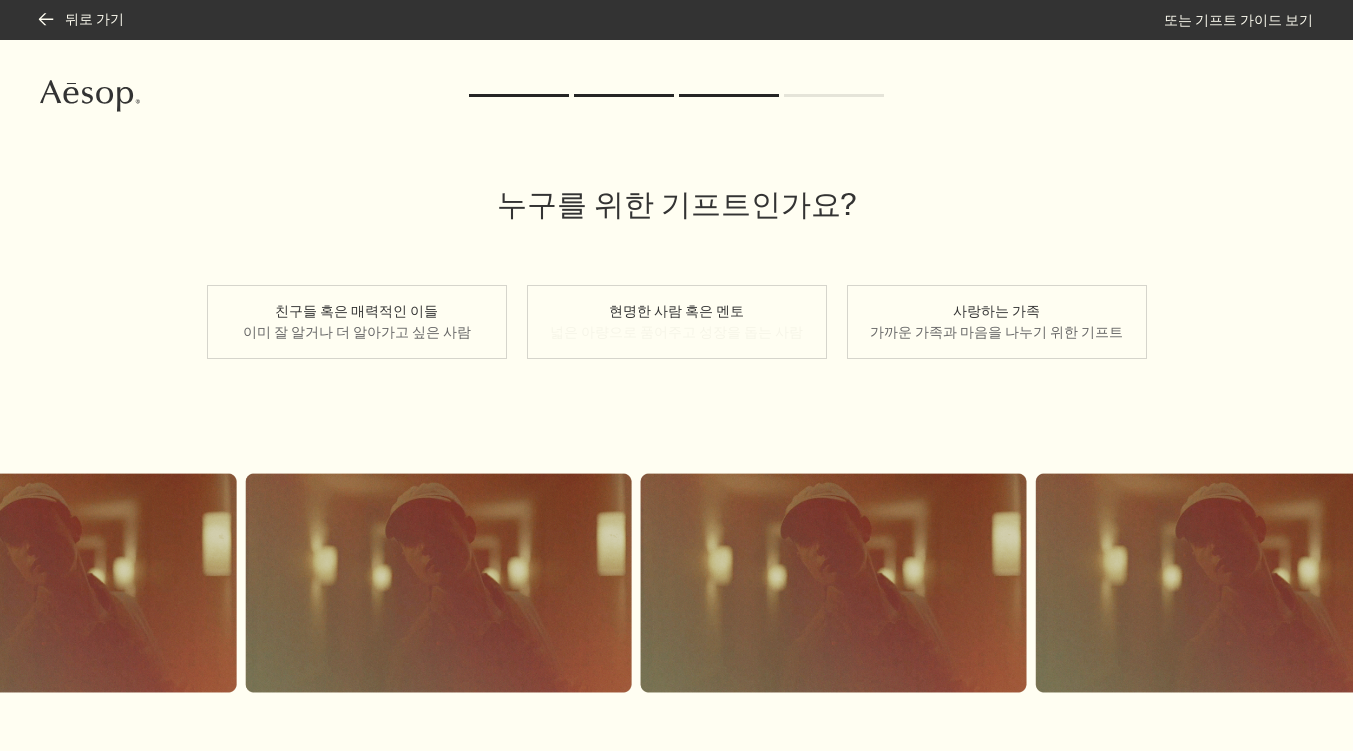 click on "현명한 사람 혹은 멘토 넓은 아량으로 품어주고 성장을 돕는 사람" at bounding box center (677, 322) 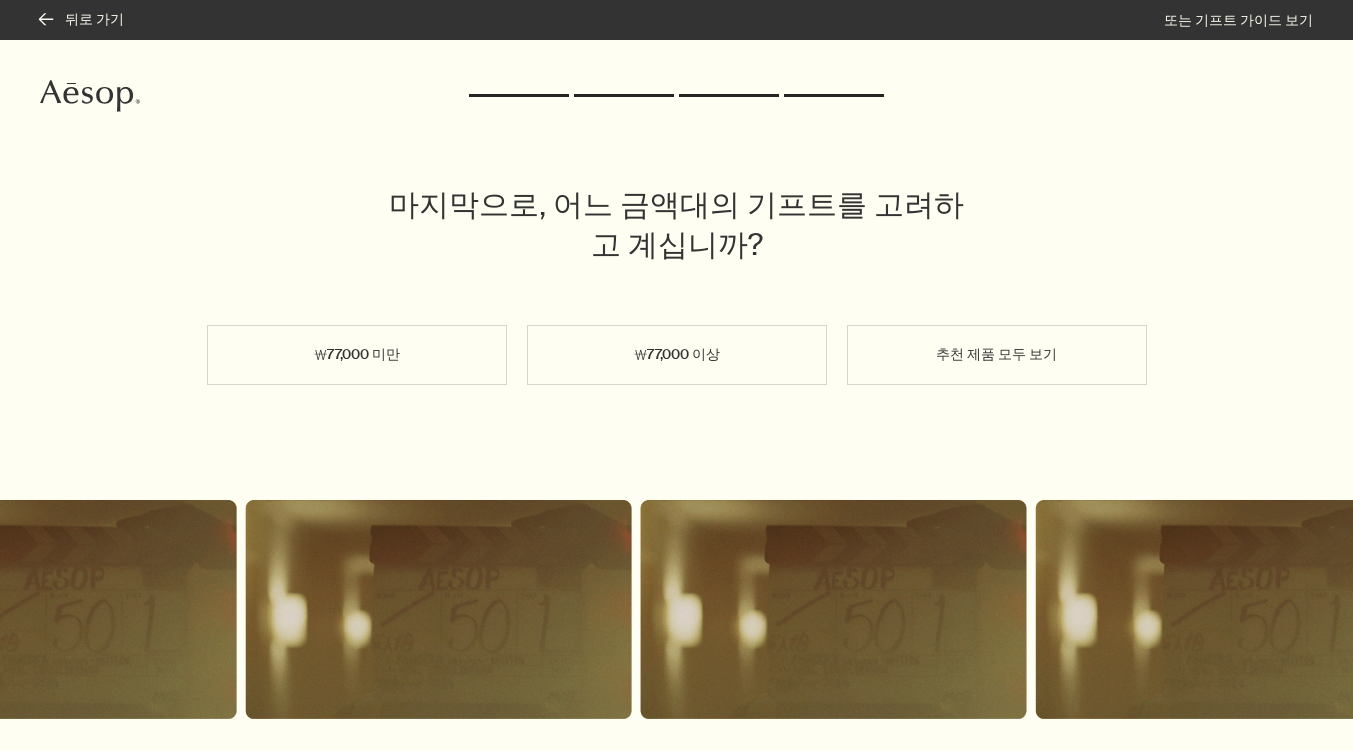 click on "추천 제품 모두 보기" at bounding box center (997, 355) 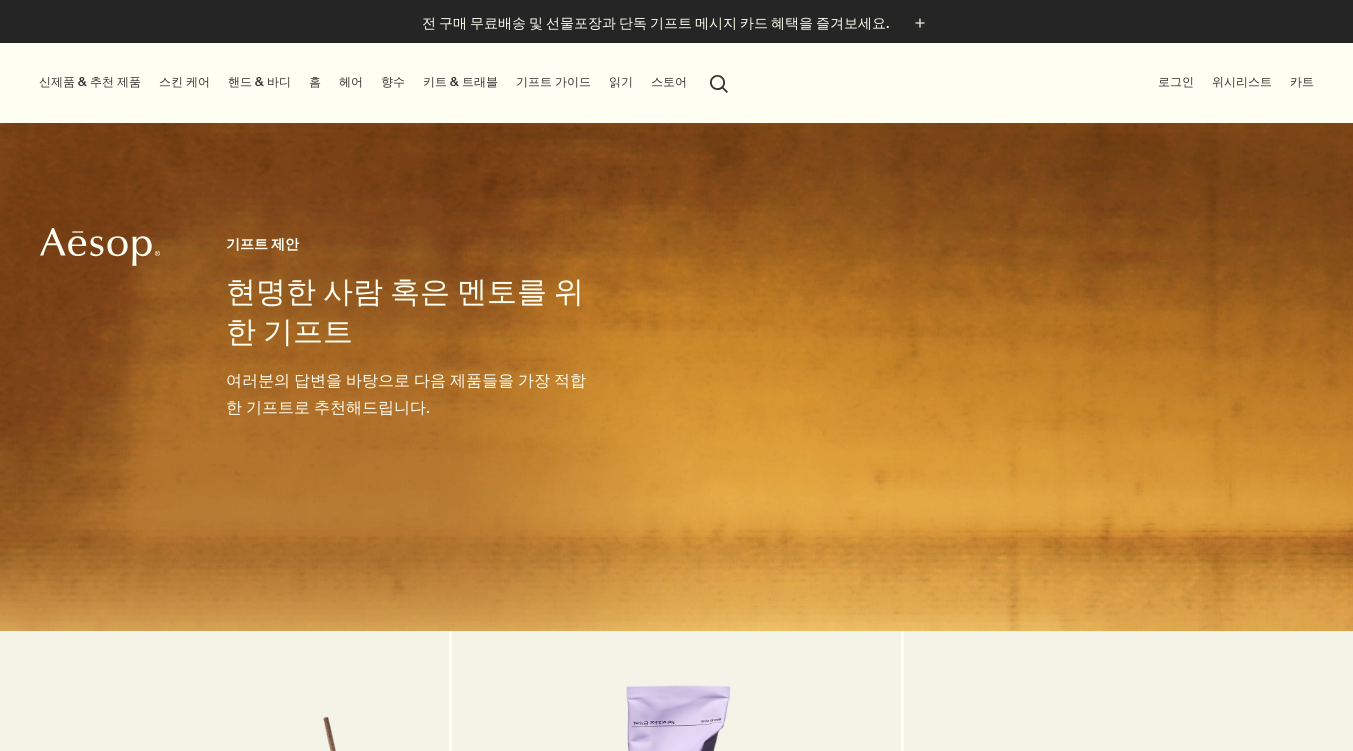 scroll, scrollTop: 0, scrollLeft: 0, axis: both 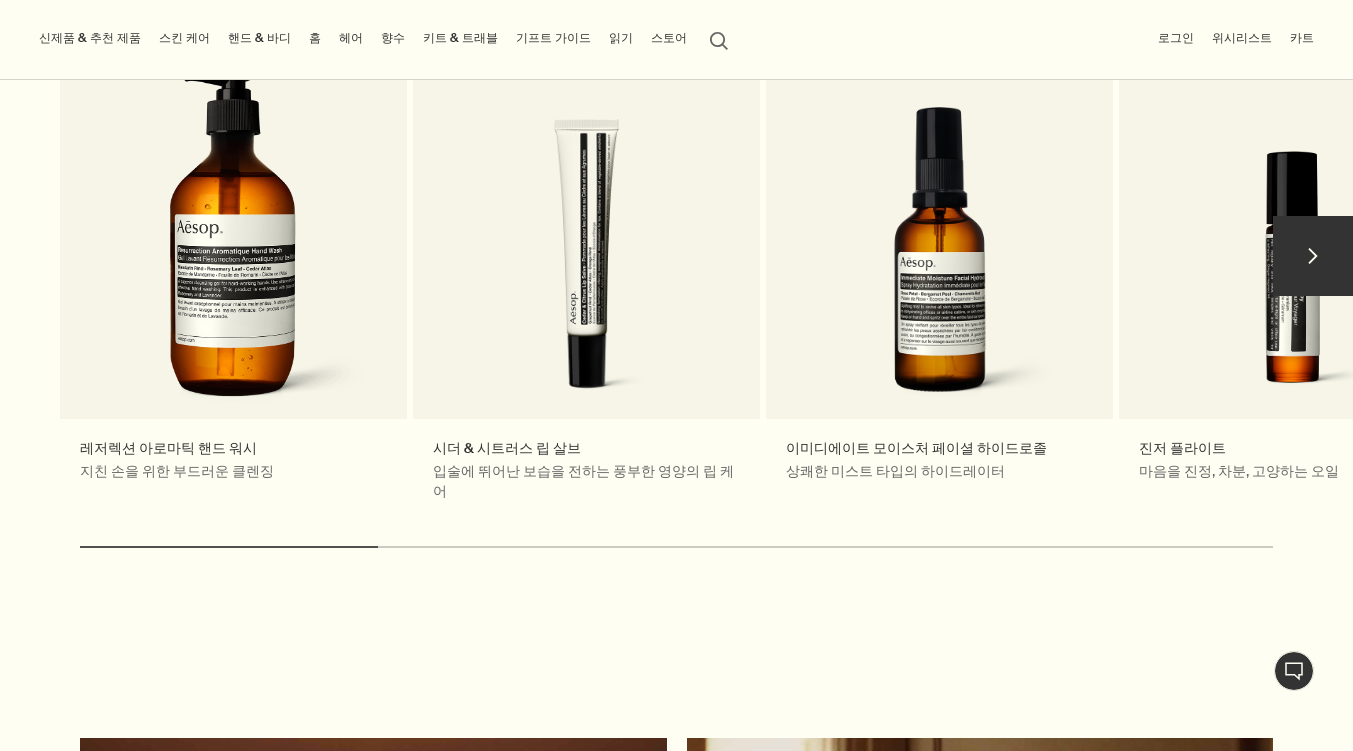 click on "chevron" at bounding box center [1313, 256] 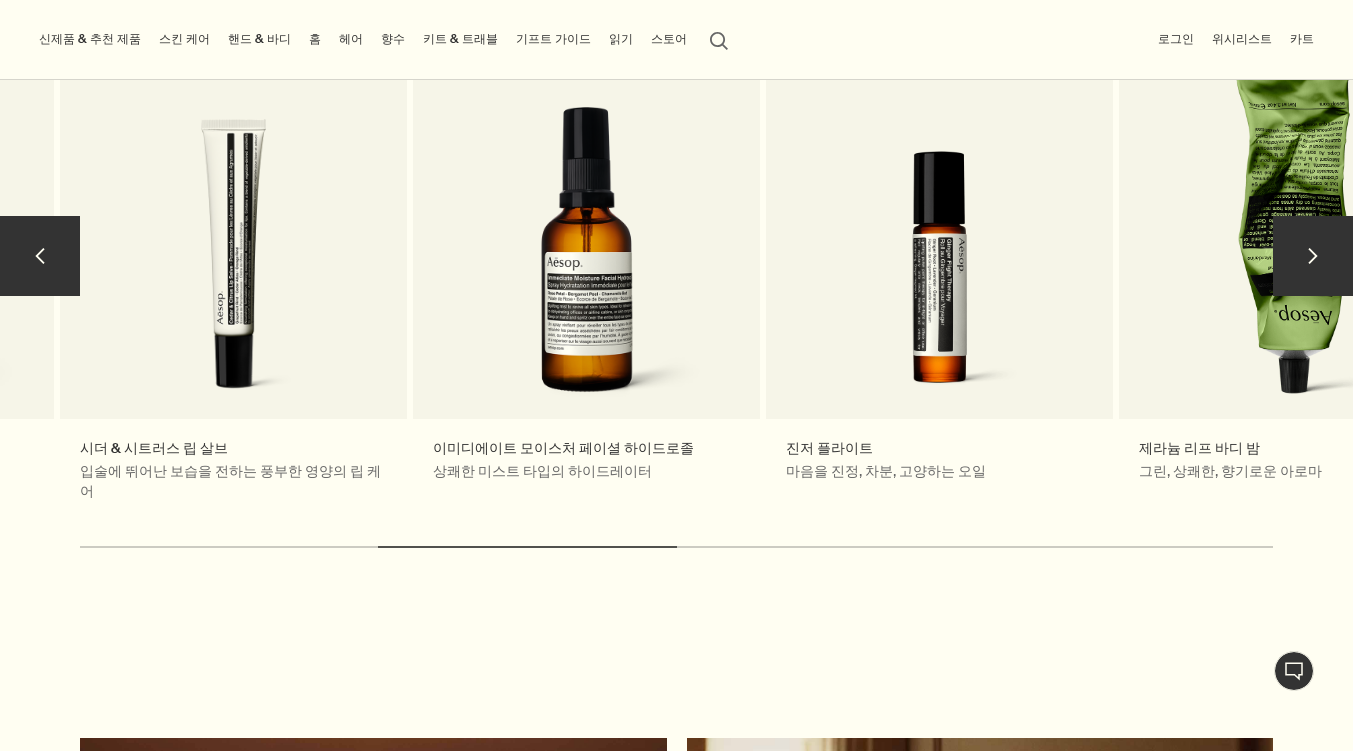 click on "chevron" at bounding box center (1313, 256) 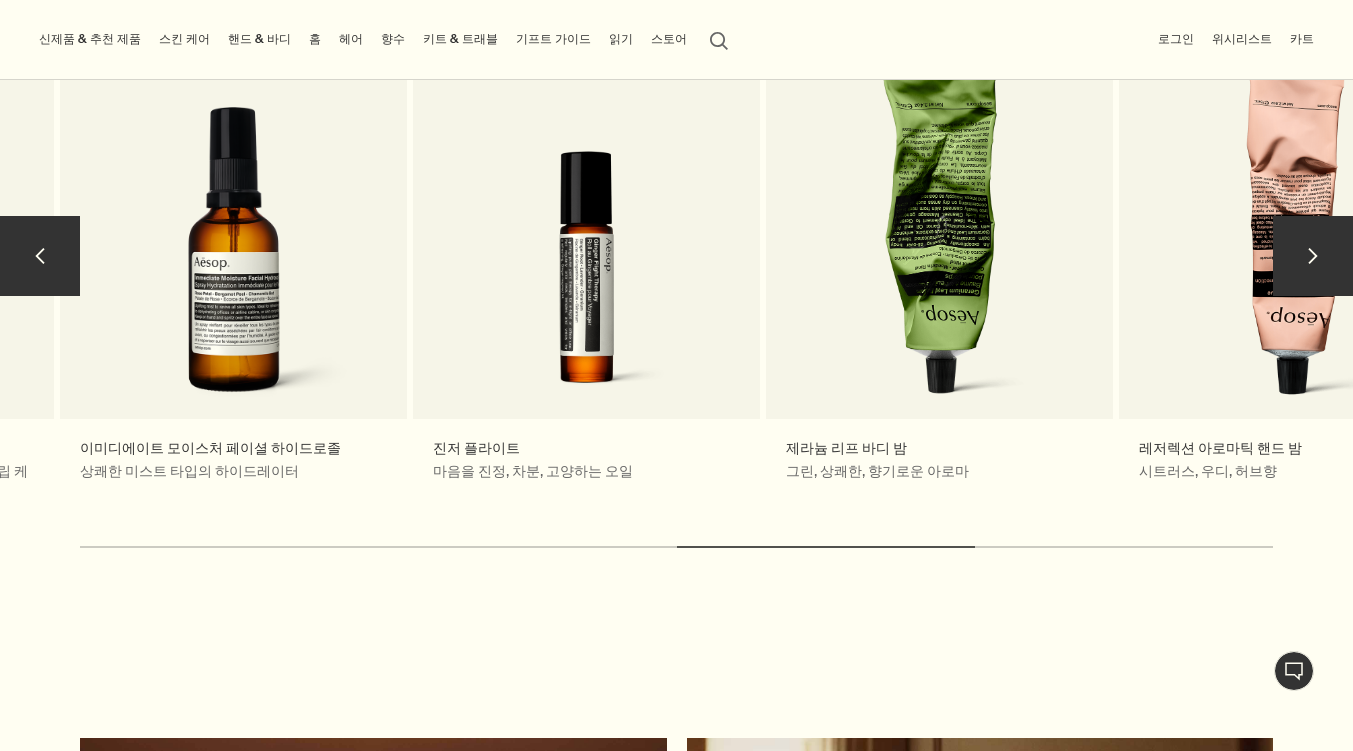 click on "chevron" at bounding box center [1313, 256] 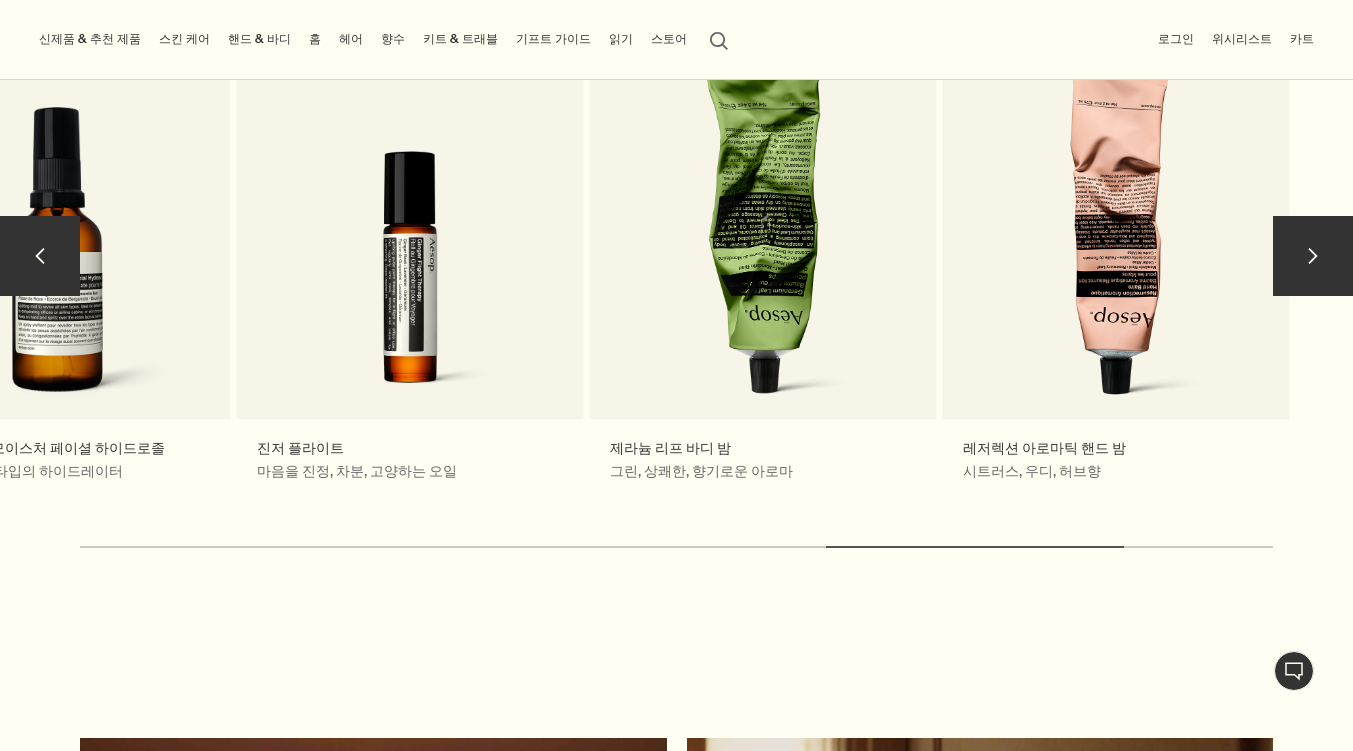 click on "chevron" at bounding box center [1313, 256] 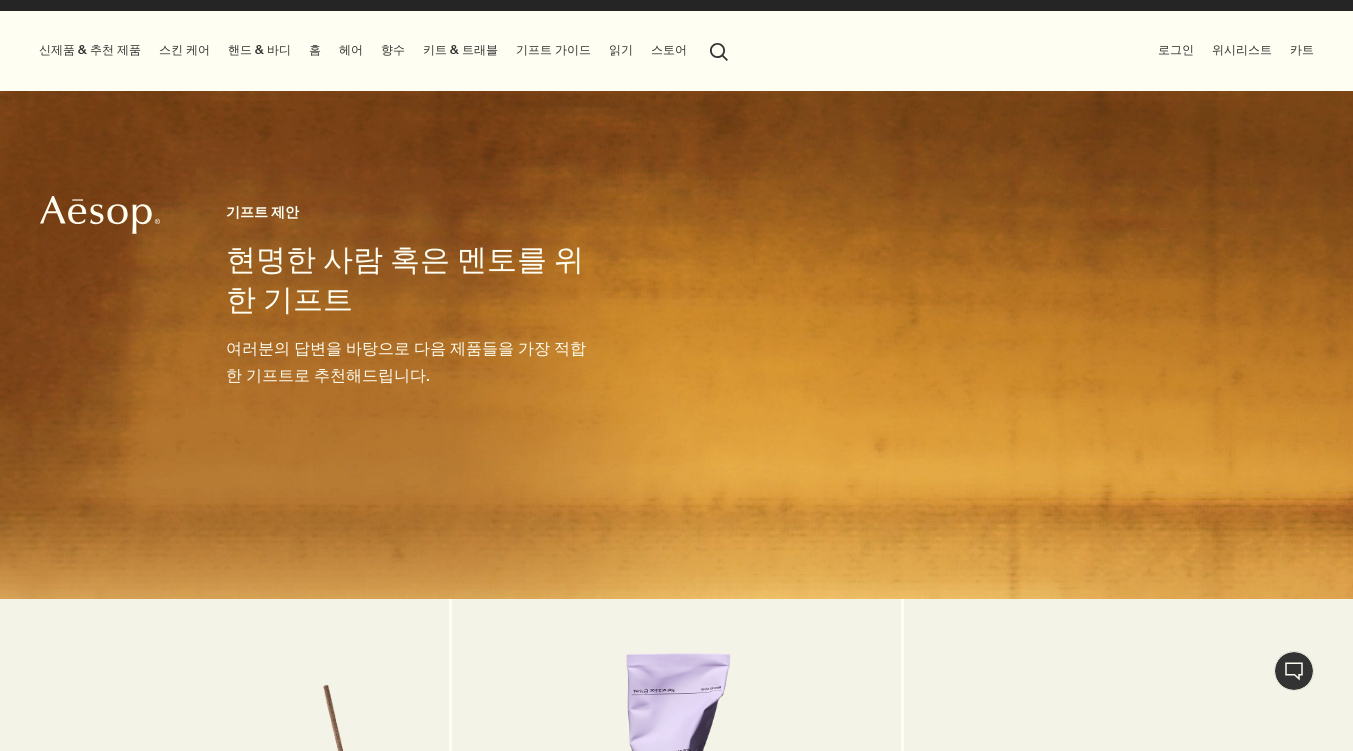 scroll, scrollTop: 0, scrollLeft: 0, axis: both 